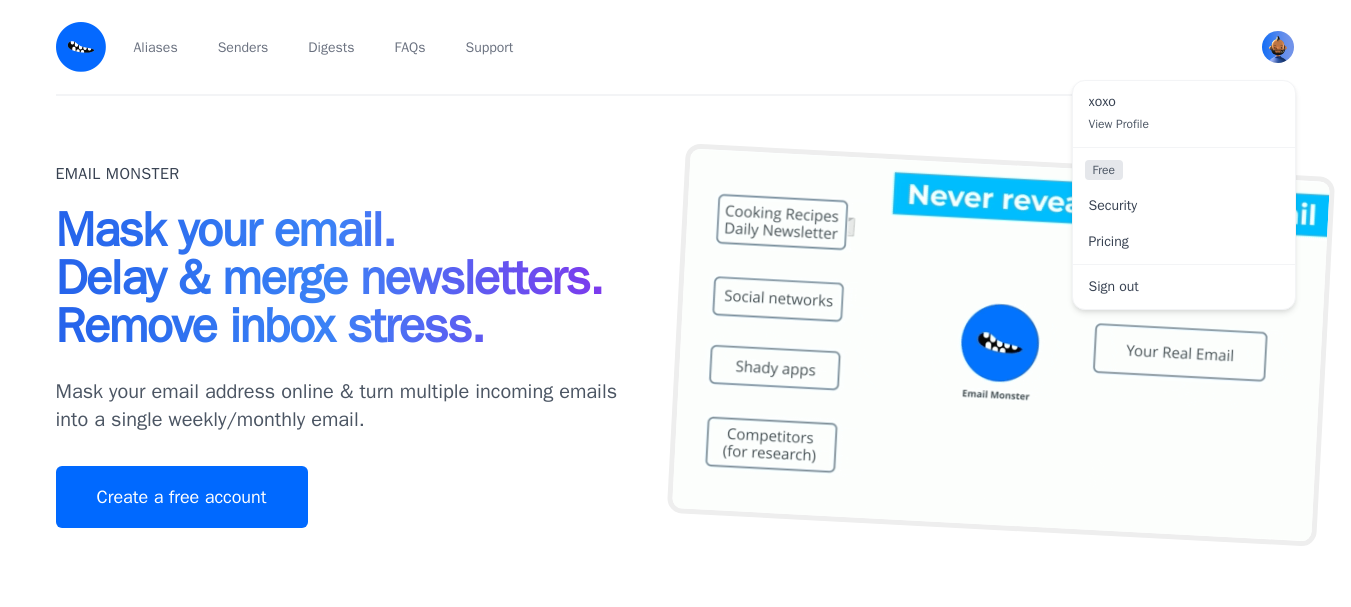 scroll, scrollTop: 0, scrollLeft: 0, axis: both 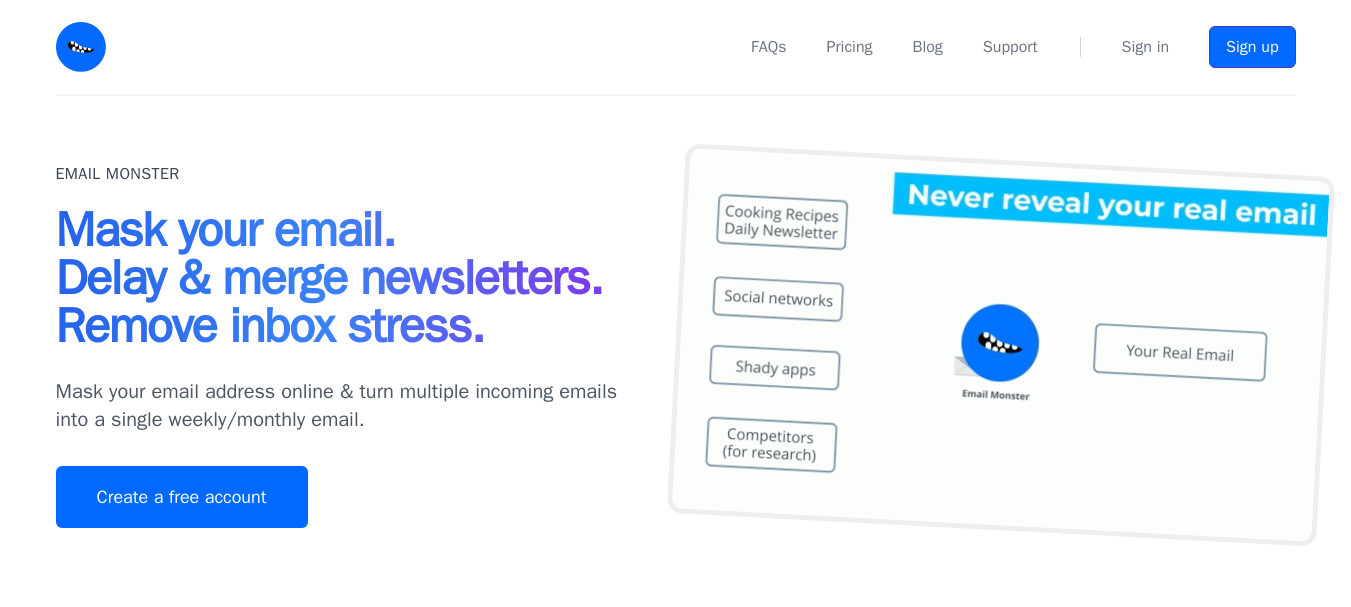 drag, startPoint x: 1233, startPoint y: 55, endPoint x: 730, endPoint y: 208, distance: 525.7547 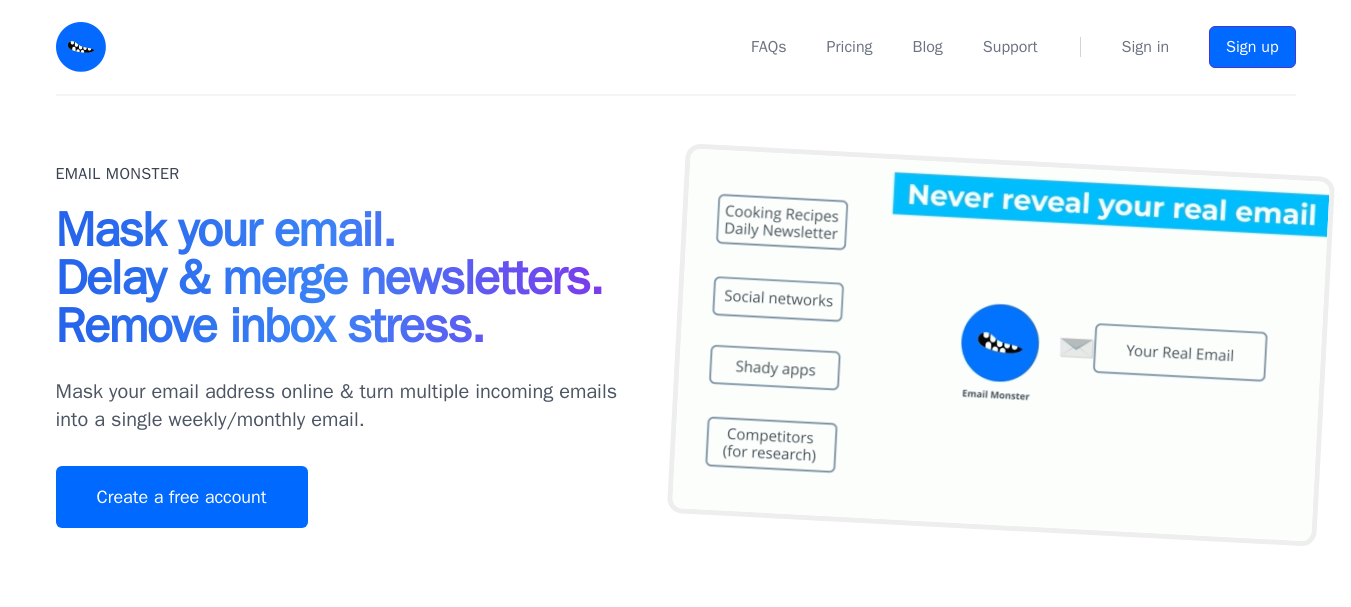 click on "Sign up" at bounding box center [1252, 47] 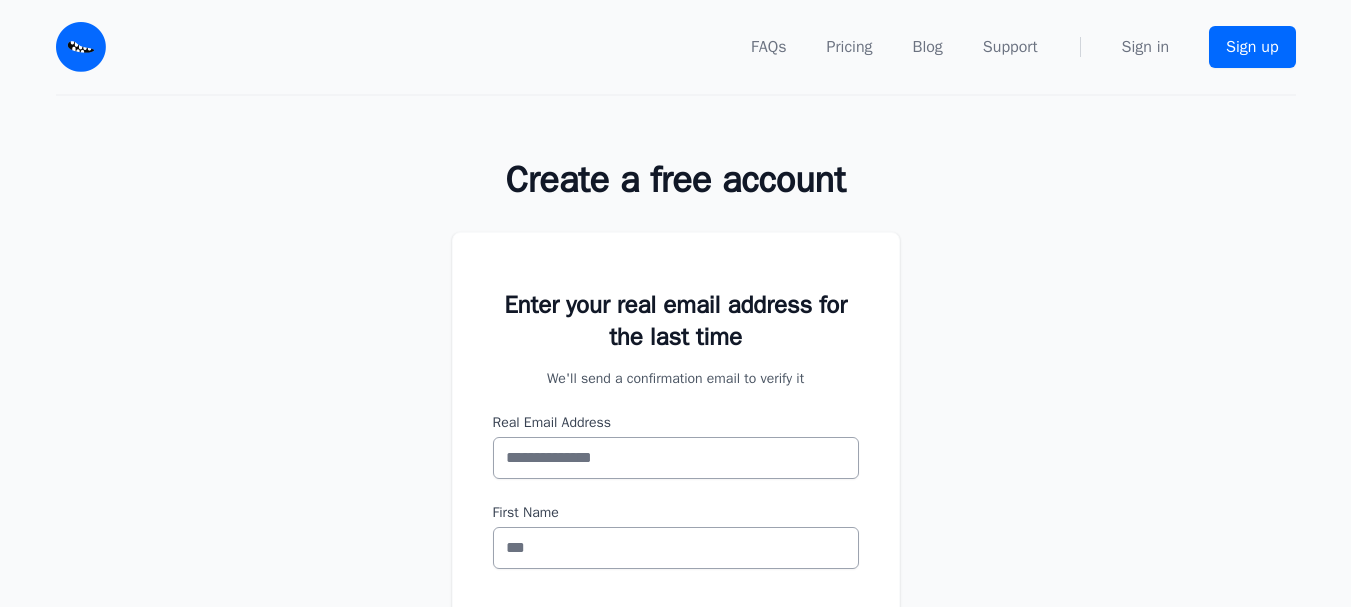 scroll, scrollTop: 100, scrollLeft: 0, axis: vertical 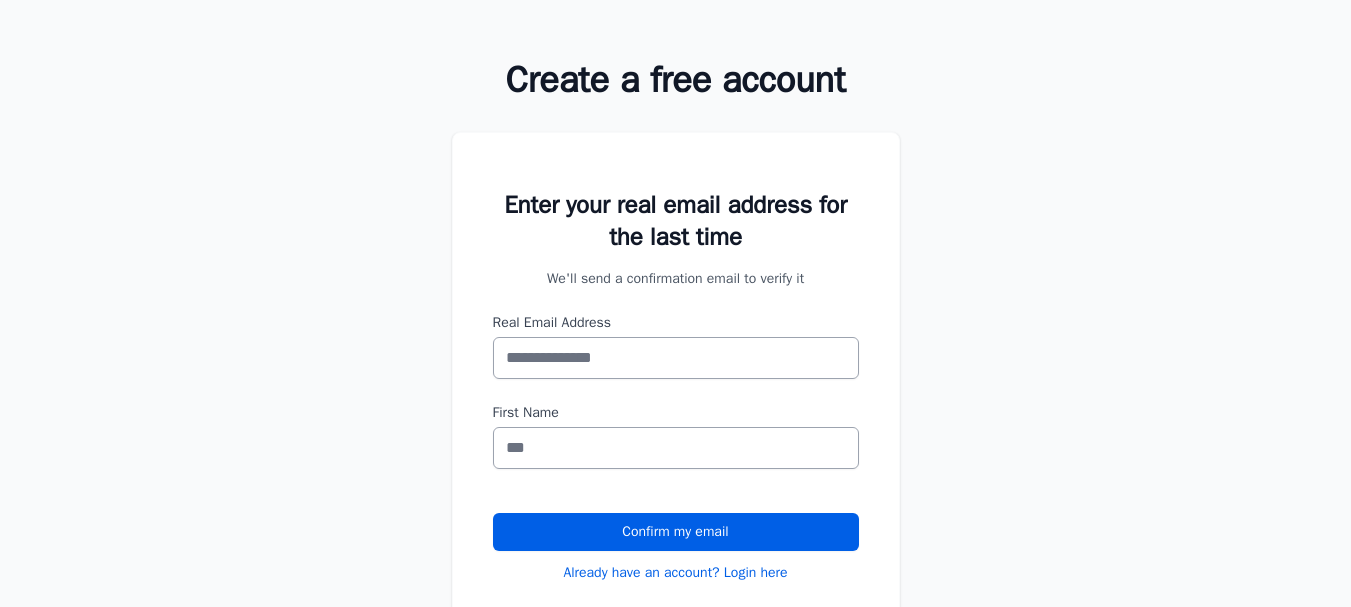 click on "Real Email Address" at bounding box center [676, 358] 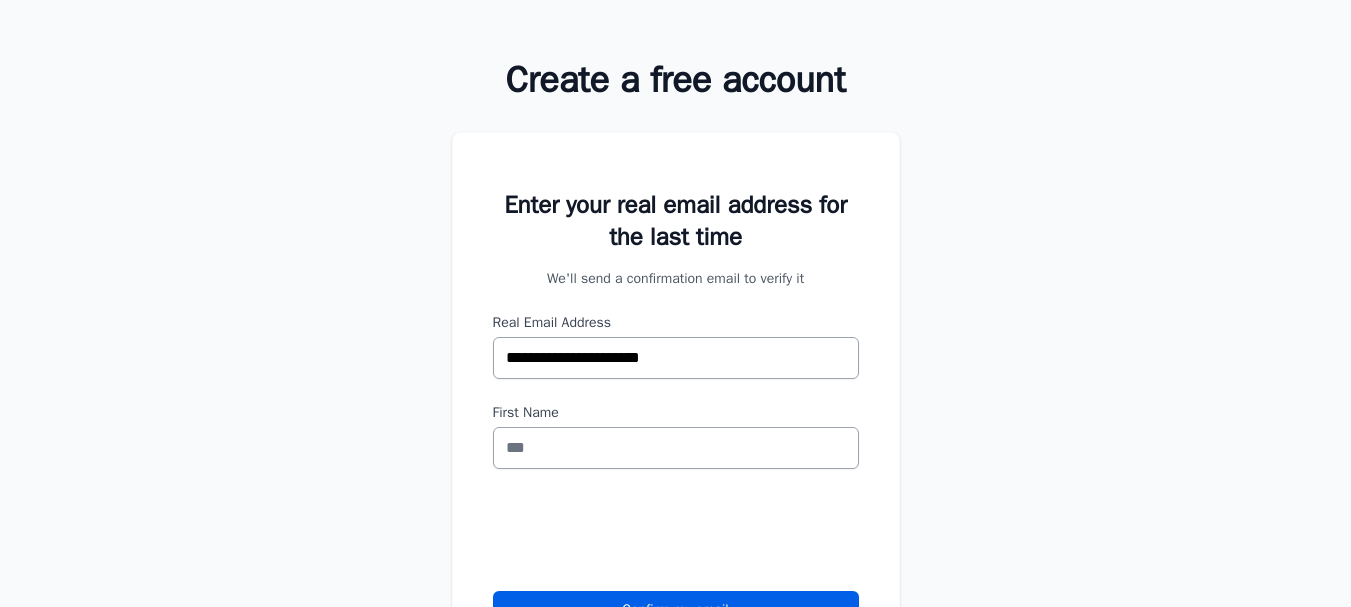 type on "**********" 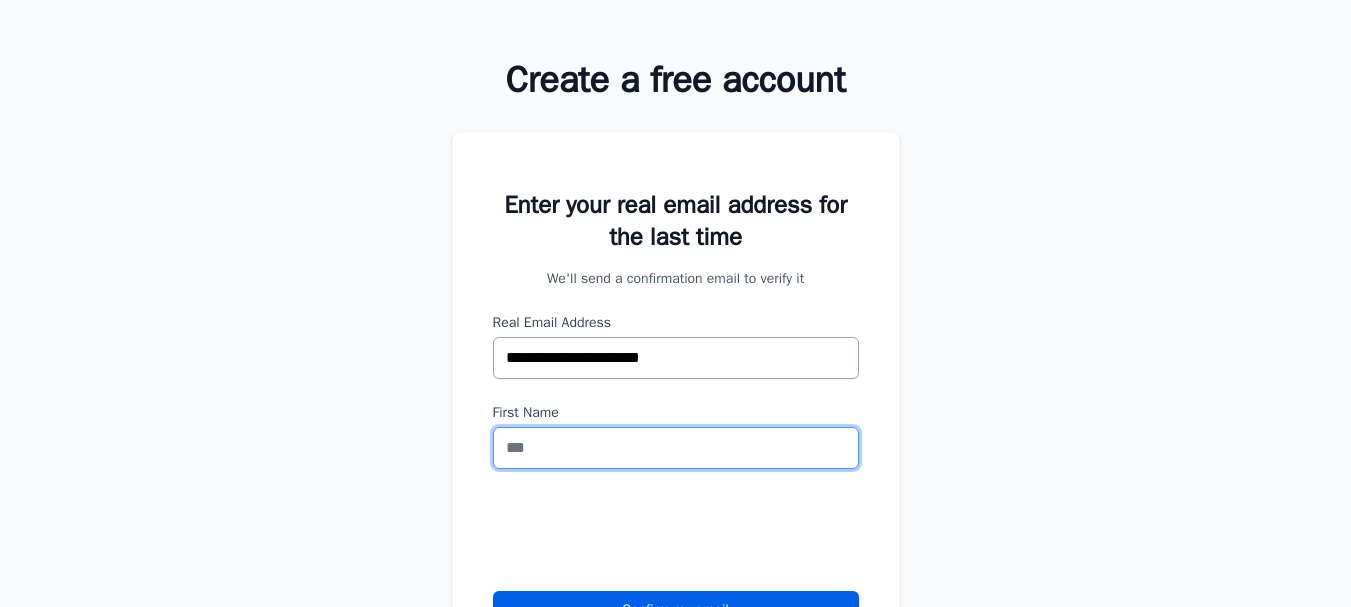 click on "First Name" at bounding box center [676, 448] 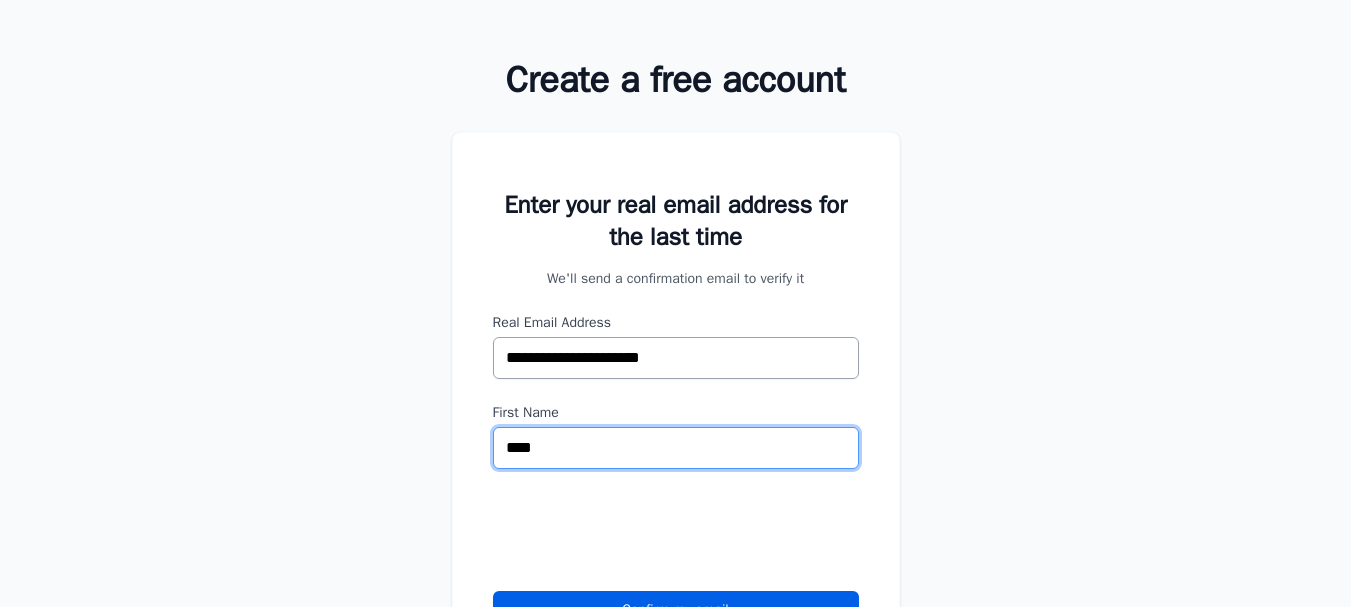 type on "****" 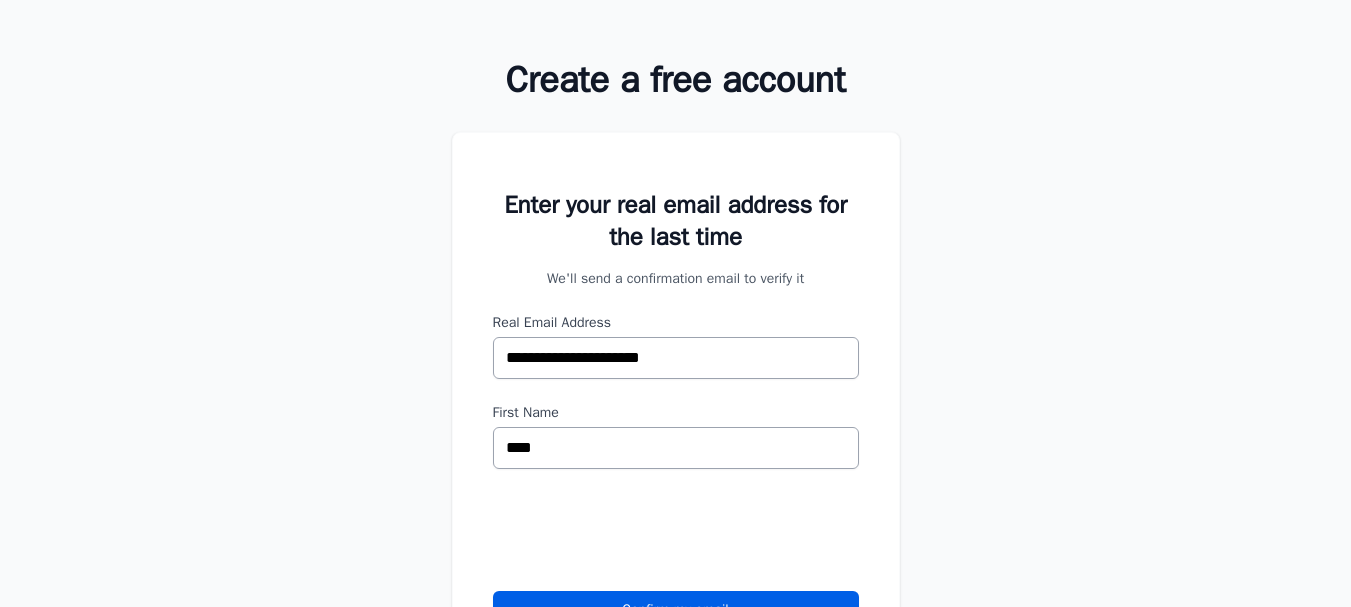 scroll, scrollTop: 300, scrollLeft: 0, axis: vertical 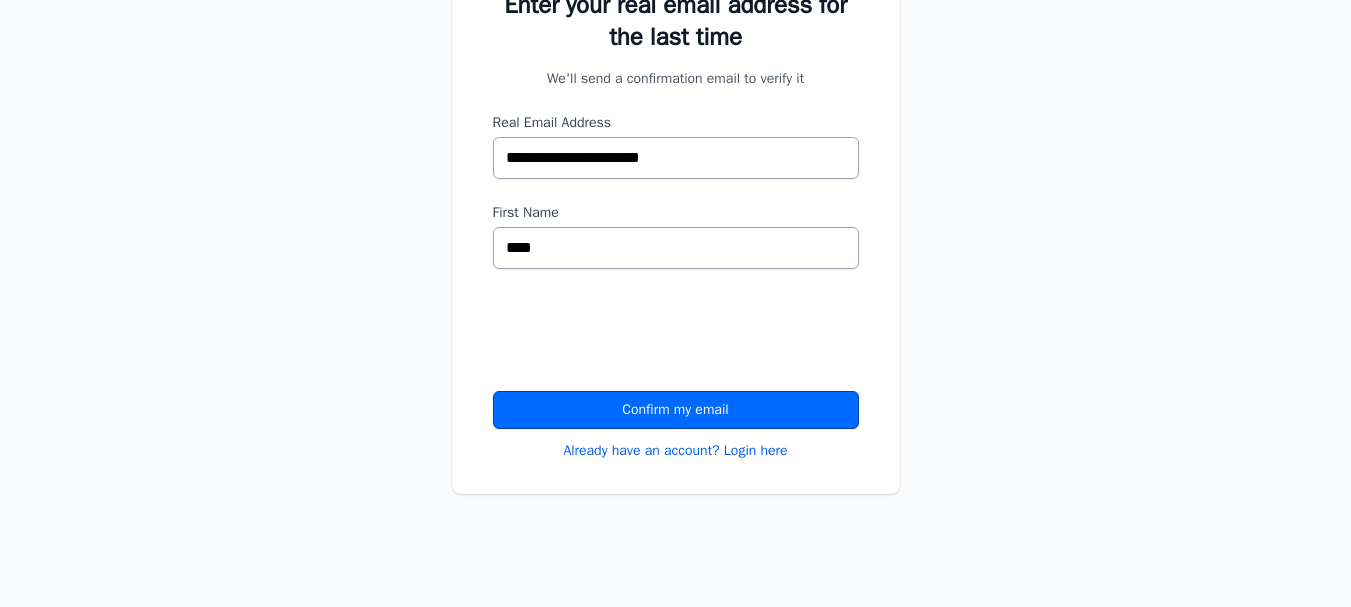 click on "Confirm my email" at bounding box center [676, 410] 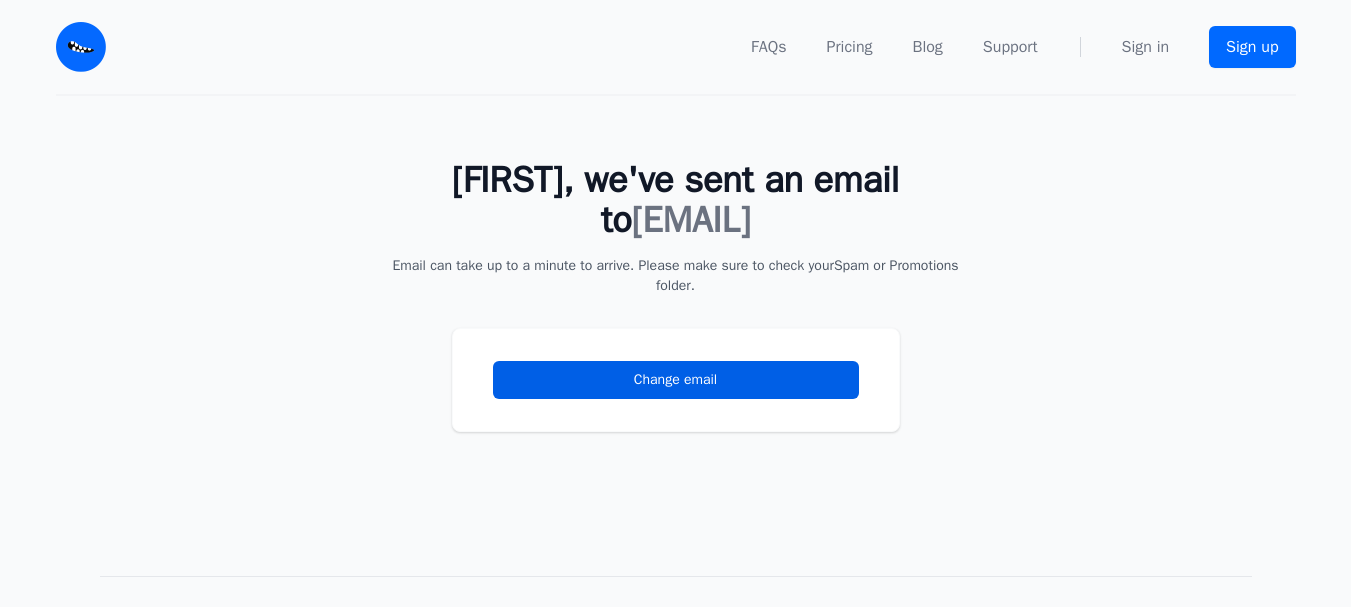 scroll, scrollTop: 0, scrollLeft: 0, axis: both 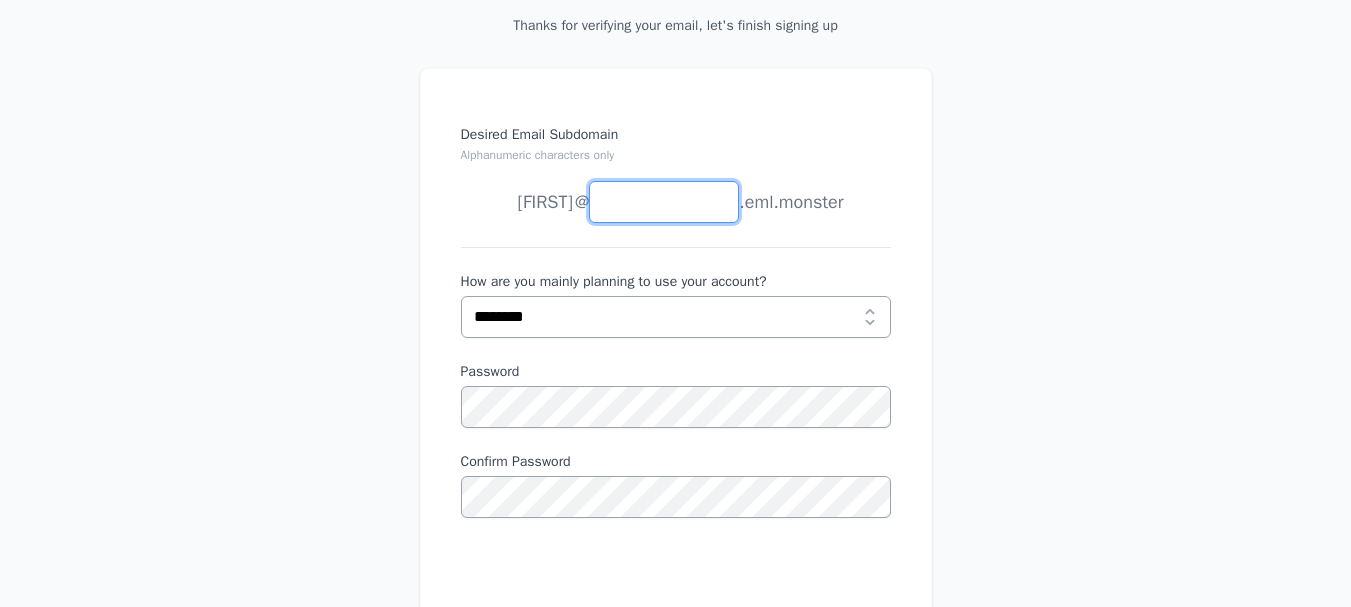 click on "Desired Email Subdomain
Alphanumeric characters only" at bounding box center [664, 202] 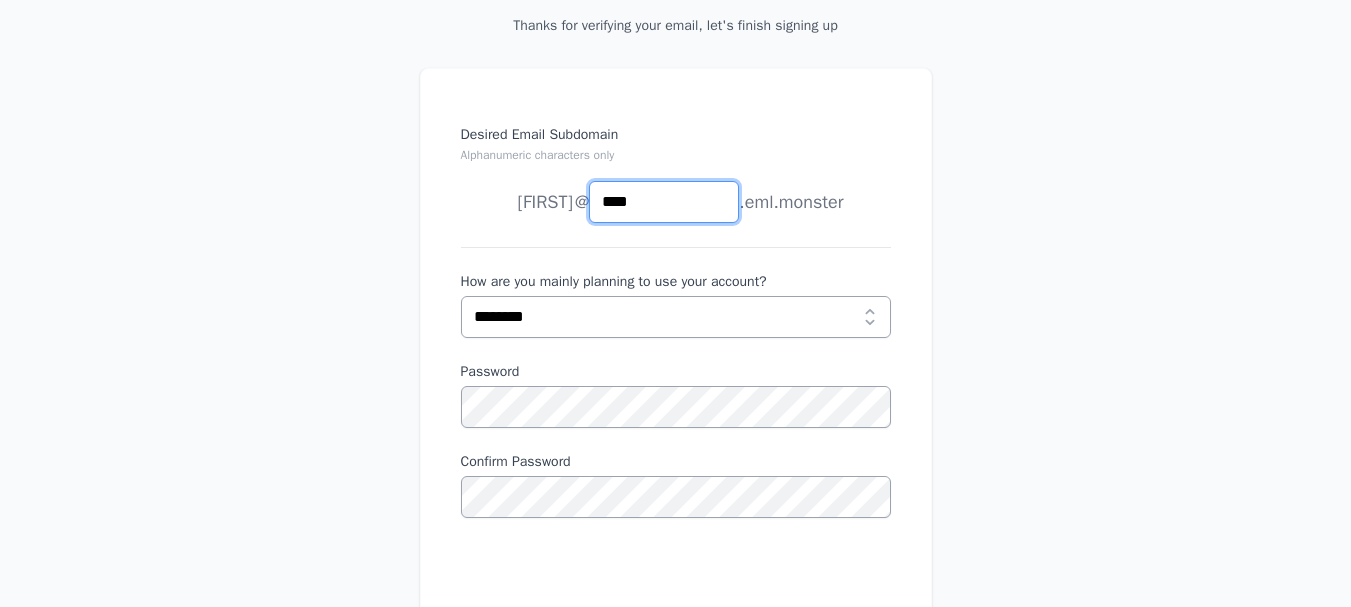 type on "****" 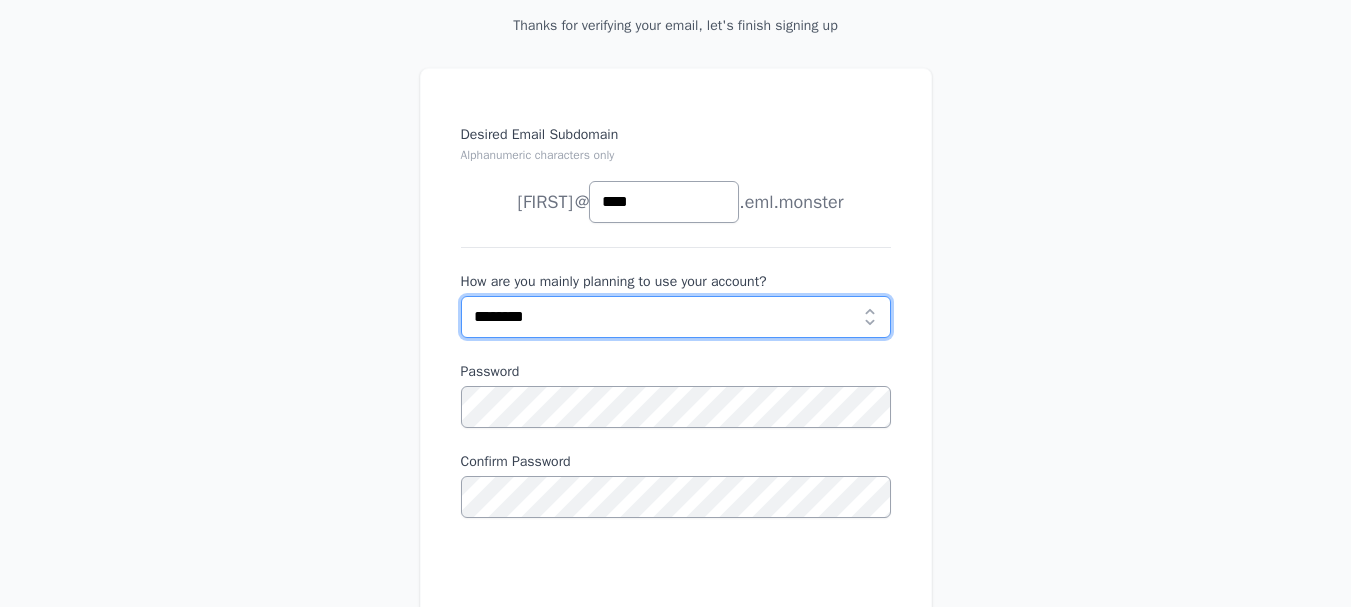 click on "**********" at bounding box center (676, 317) 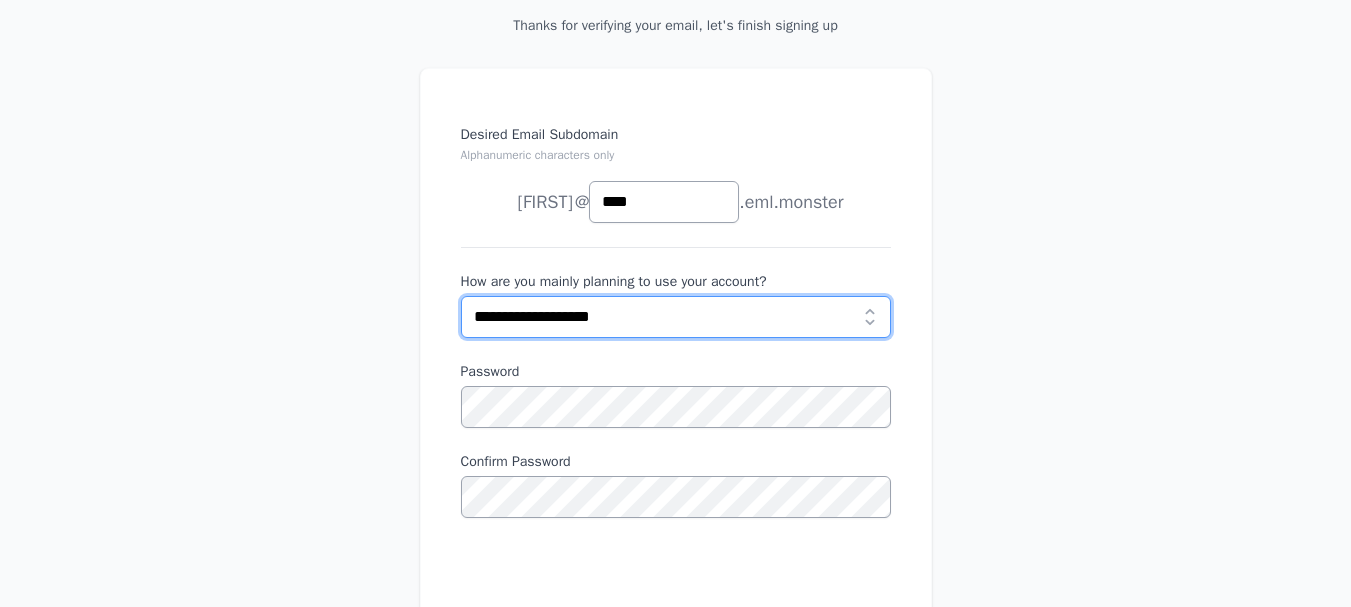 click on "**********" at bounding box center (676, 317) 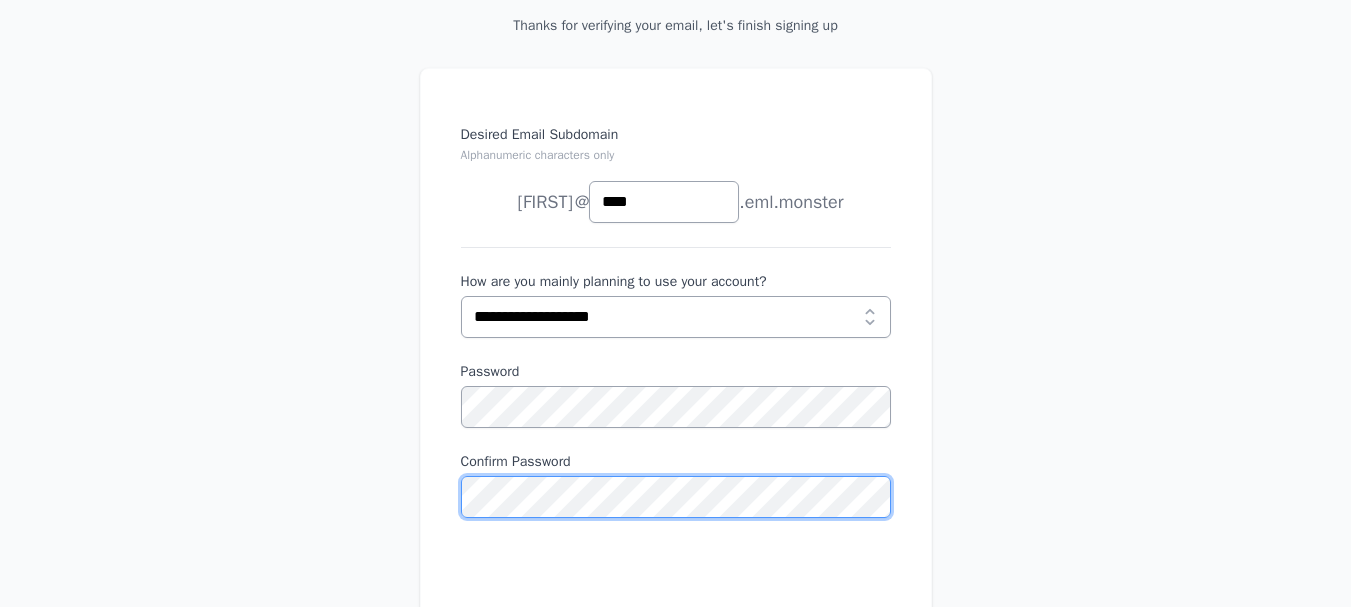 click on "Register" at bounding box center [676, 659] 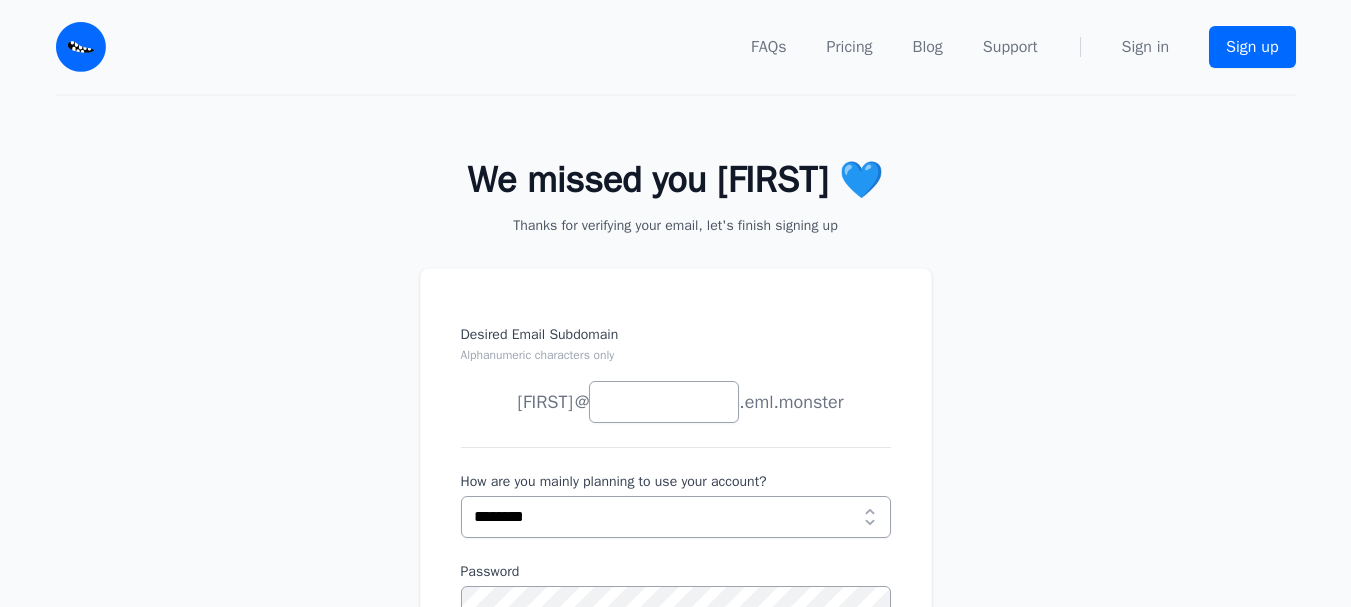scroll, scrollTop: 0, scrollLeft: 0, axis: both 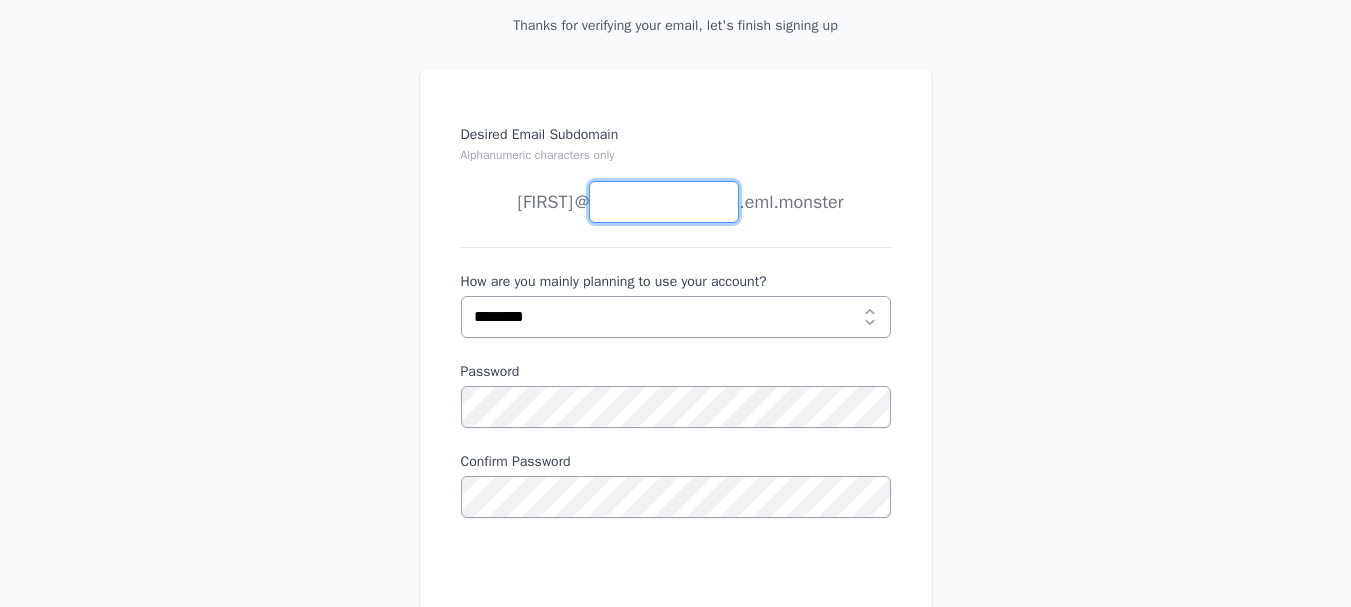 click on "Desired Email Subdomain
Alphanumeric characters only" at bounding box center (664, 202) 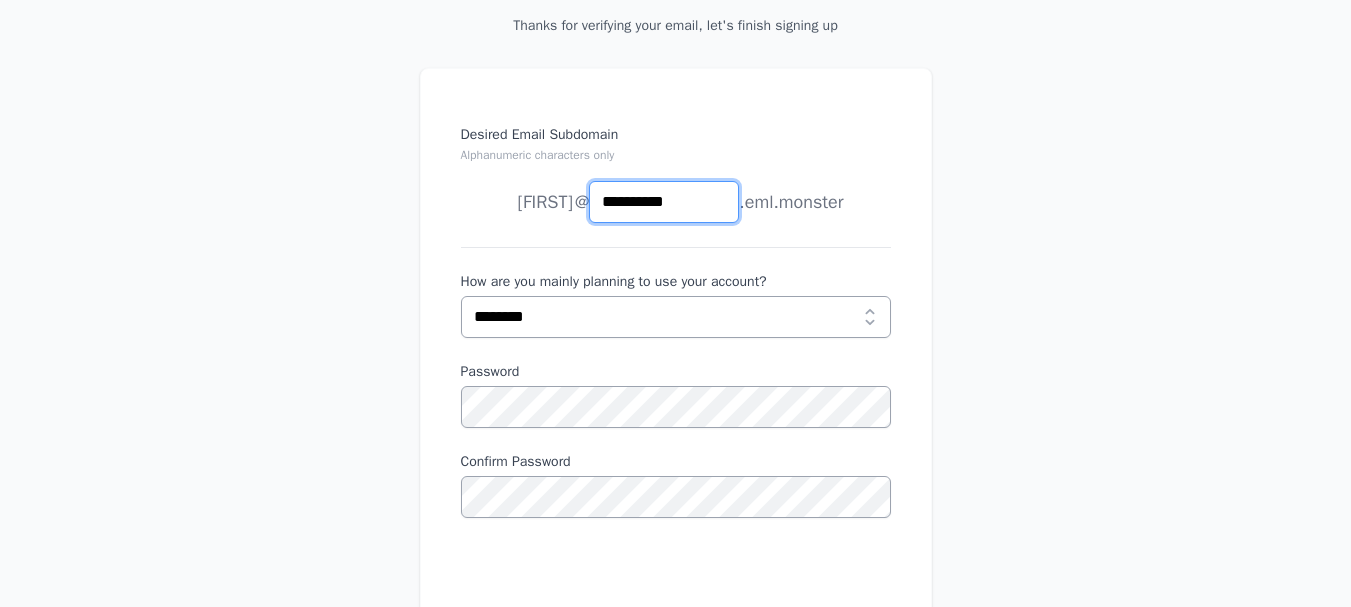 type on "**********" 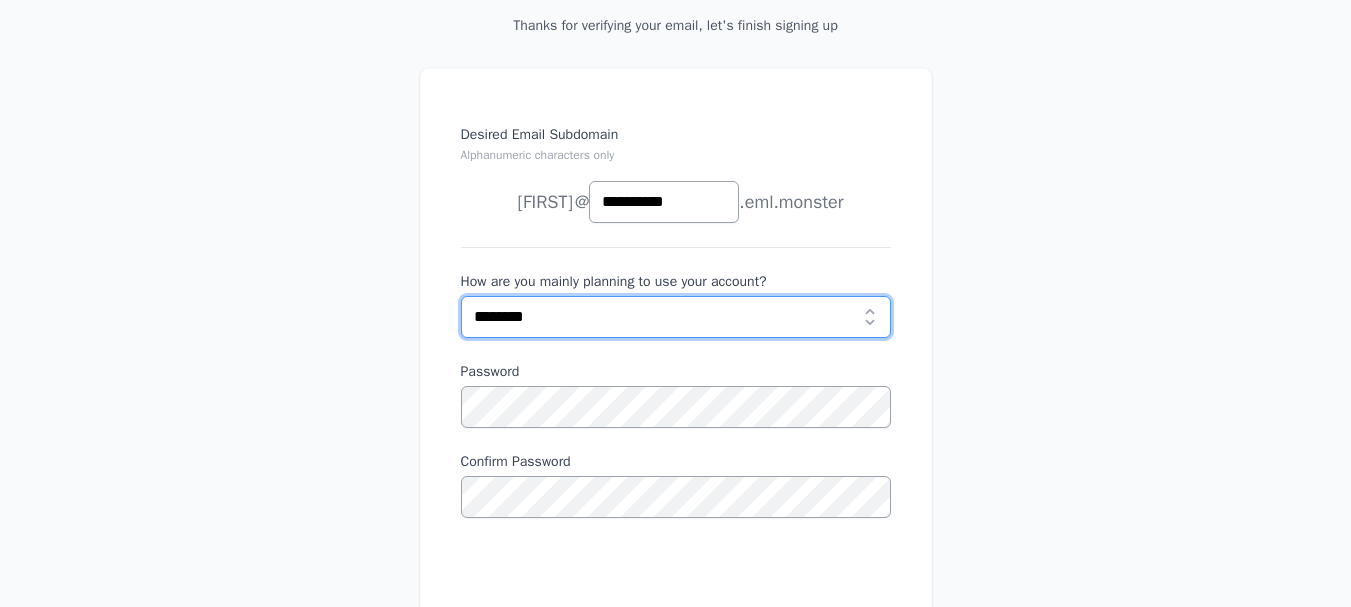 click on "**********" at bounding box center [676, 317] 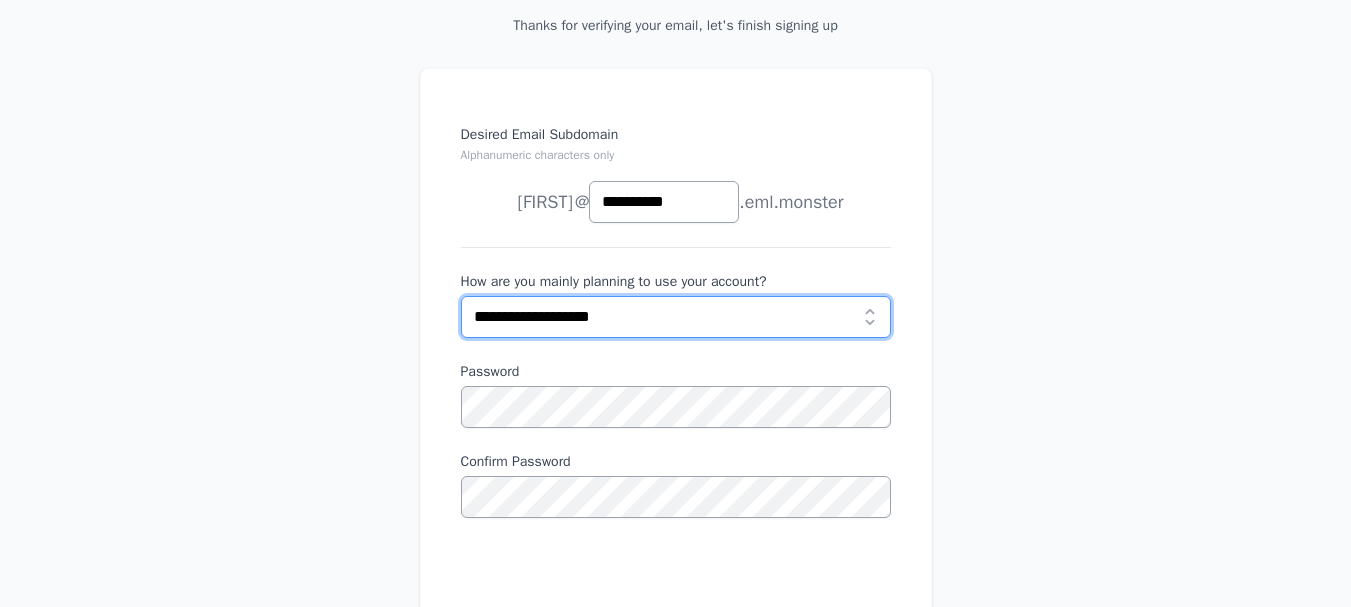 click on "**********" at bounding box center (676, 317) 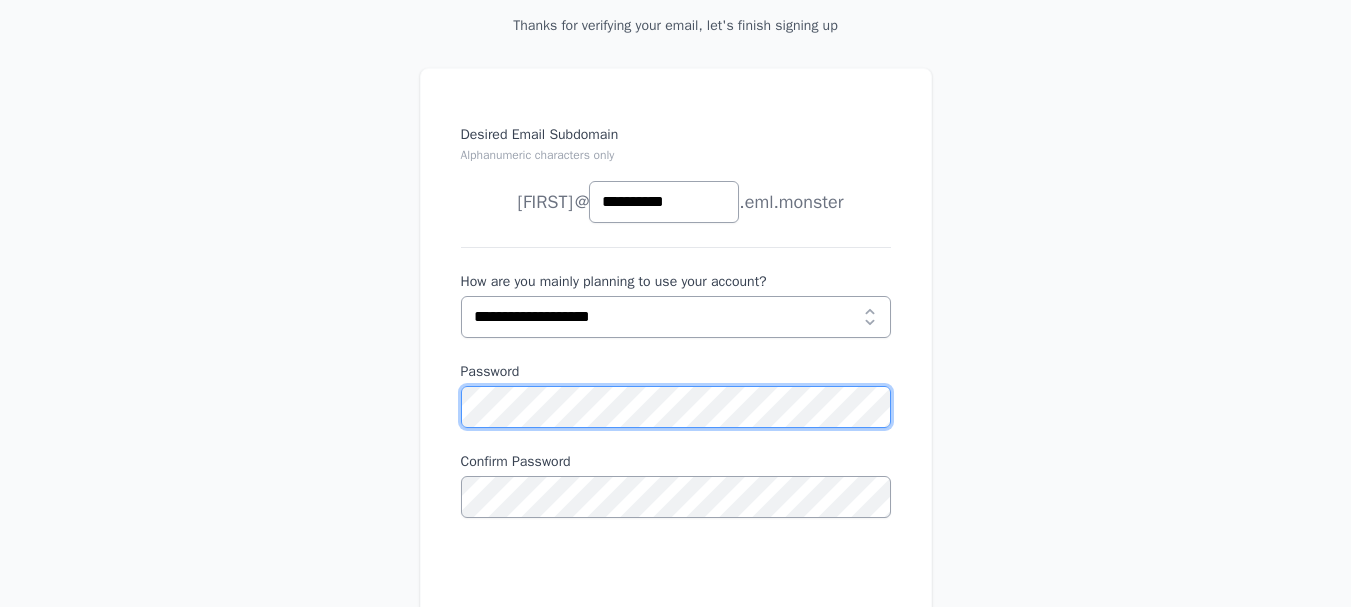click on "**********" at bounding box center (675, 437) 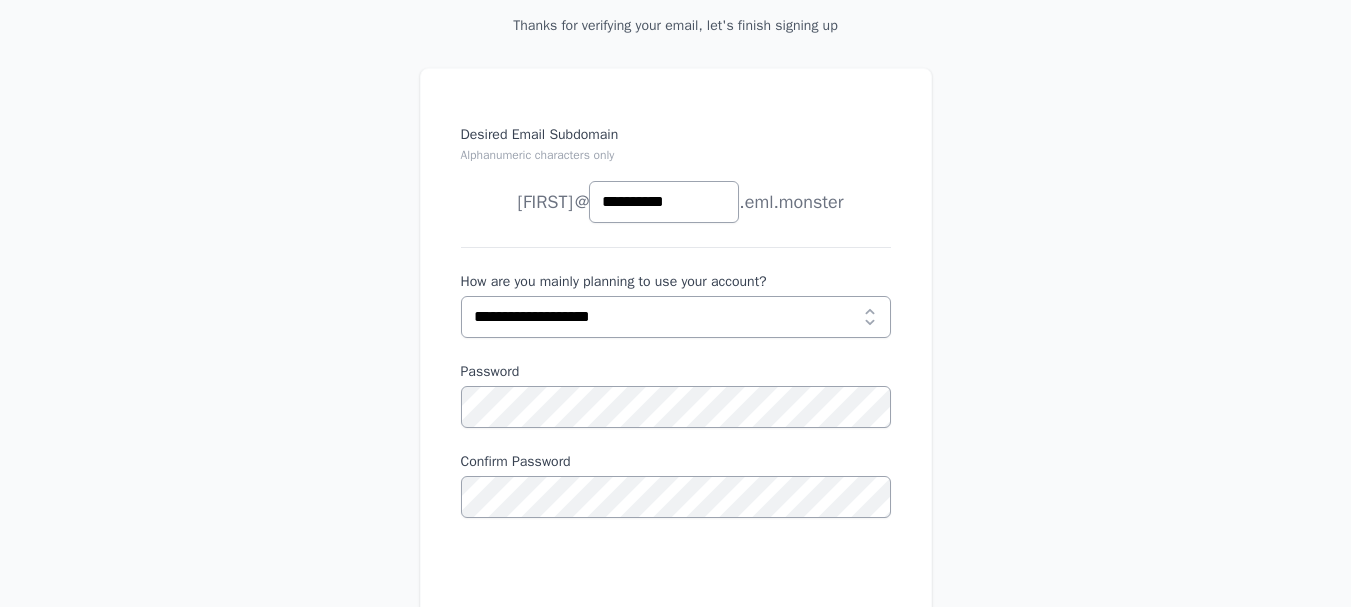 scroll, scrollTop: 400, scrollLeft: 0, axis: vertical 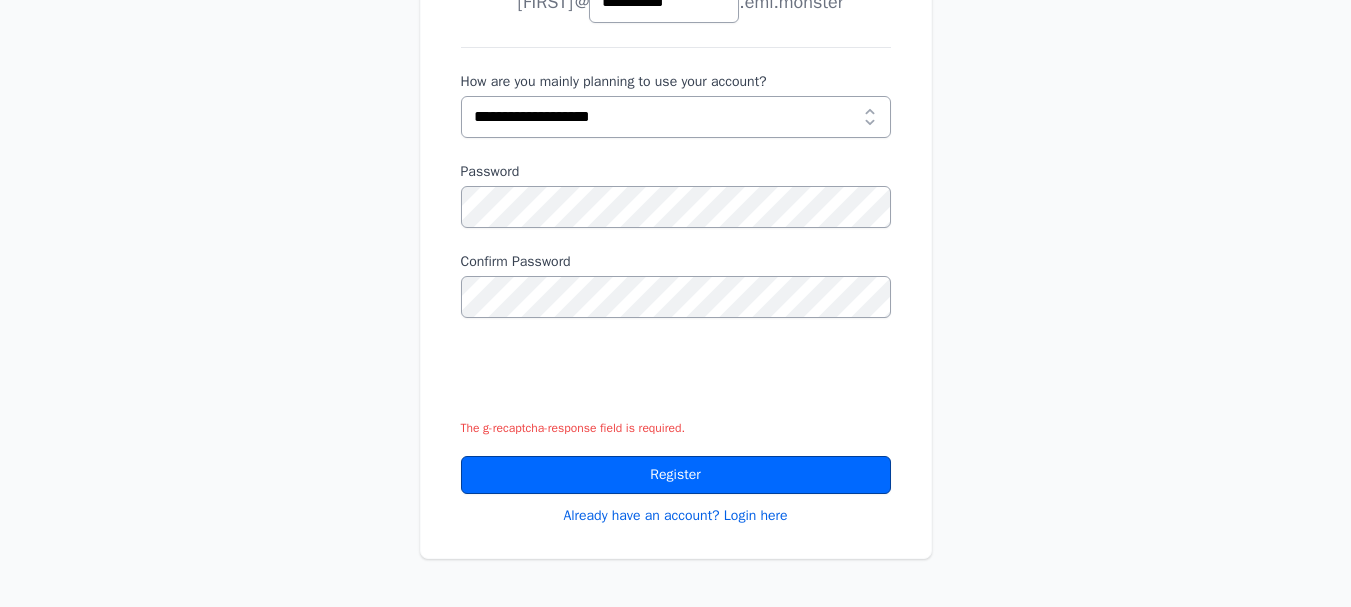 click on "Register" at bounding box center [676, 475] 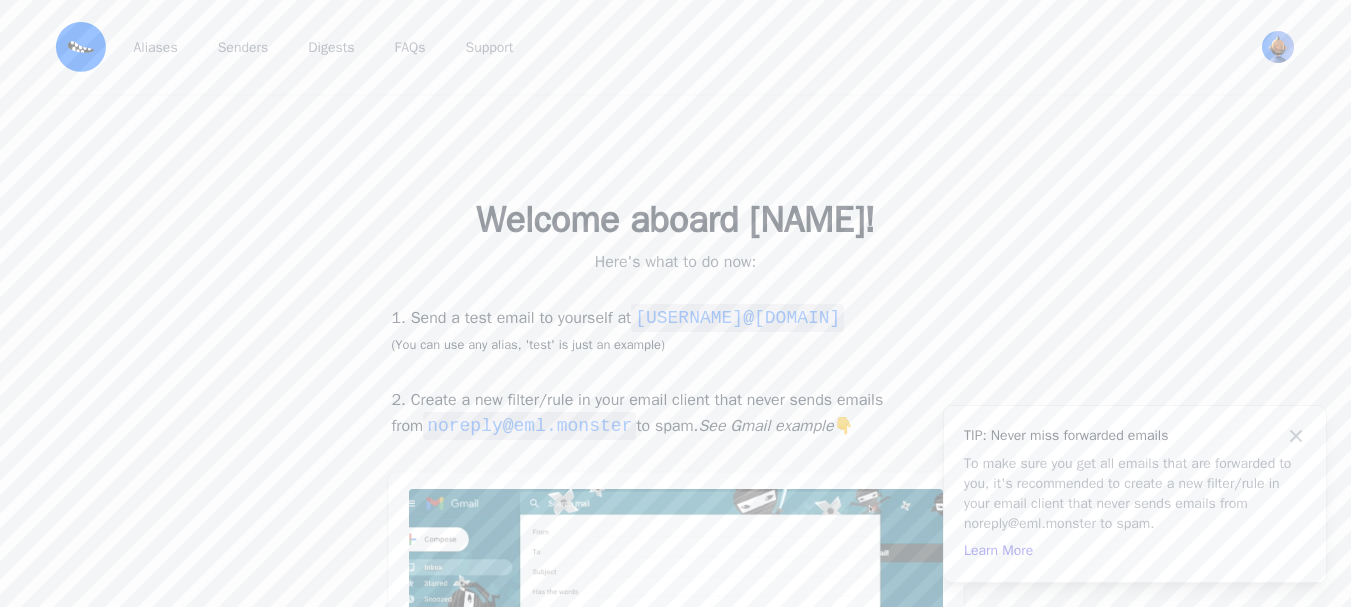 scroll, scrollTop: 0, scrollLeft: 0, axis: both 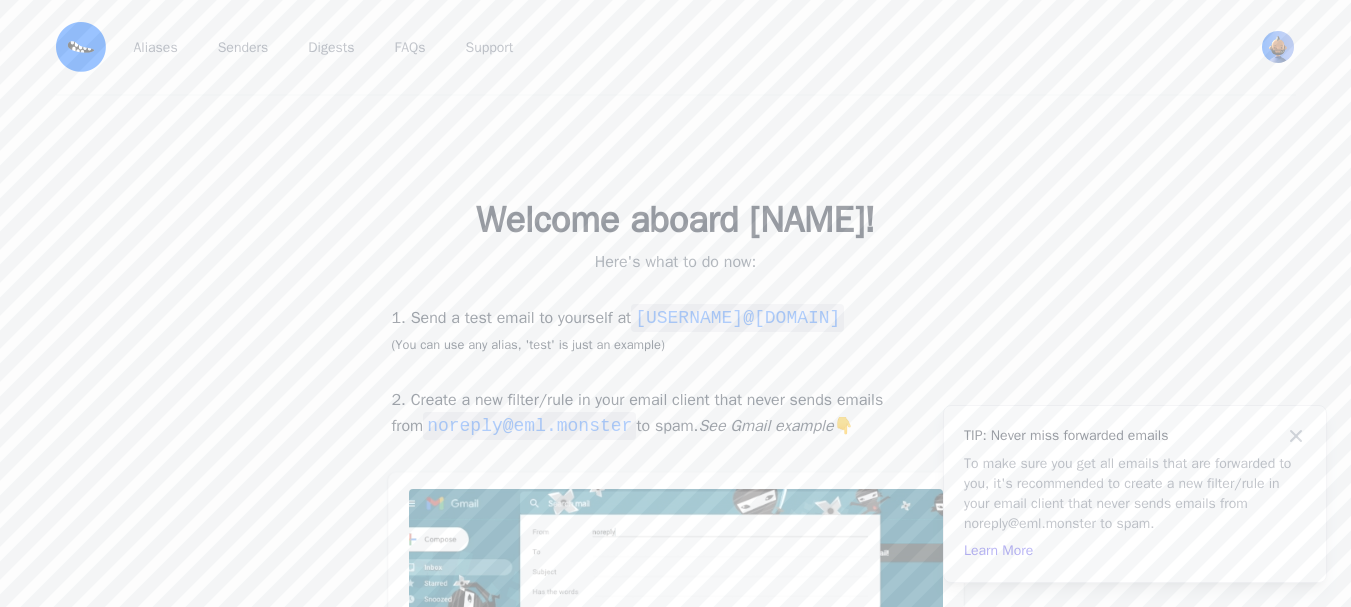 click on "1. Send a test email to yourself at  [USERNAME]@[DOMAIN] (You can use any alias, 'test' is just an example)" at bounding box center (676, 330) 